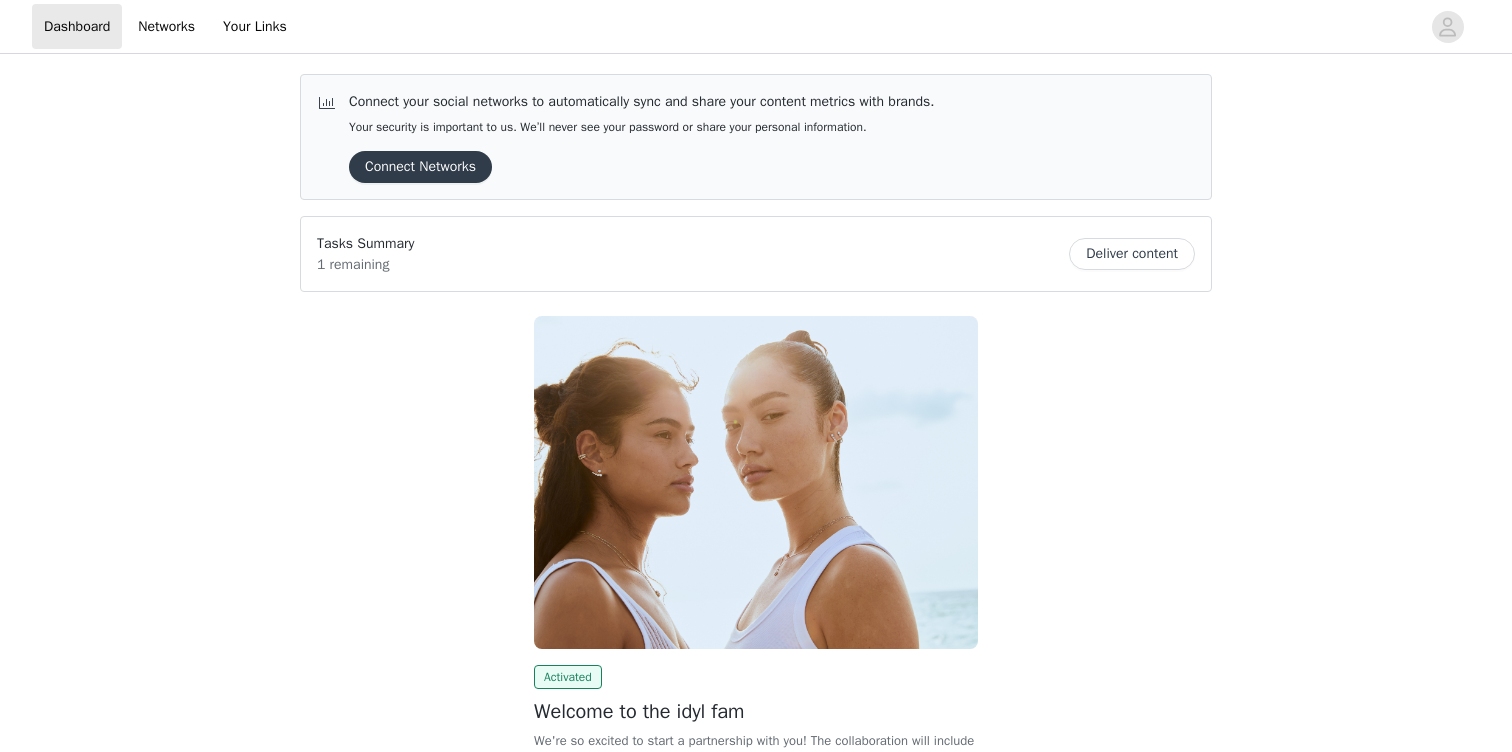 scroll, scrollTop: 0, scrollLeft: 0, axis: both 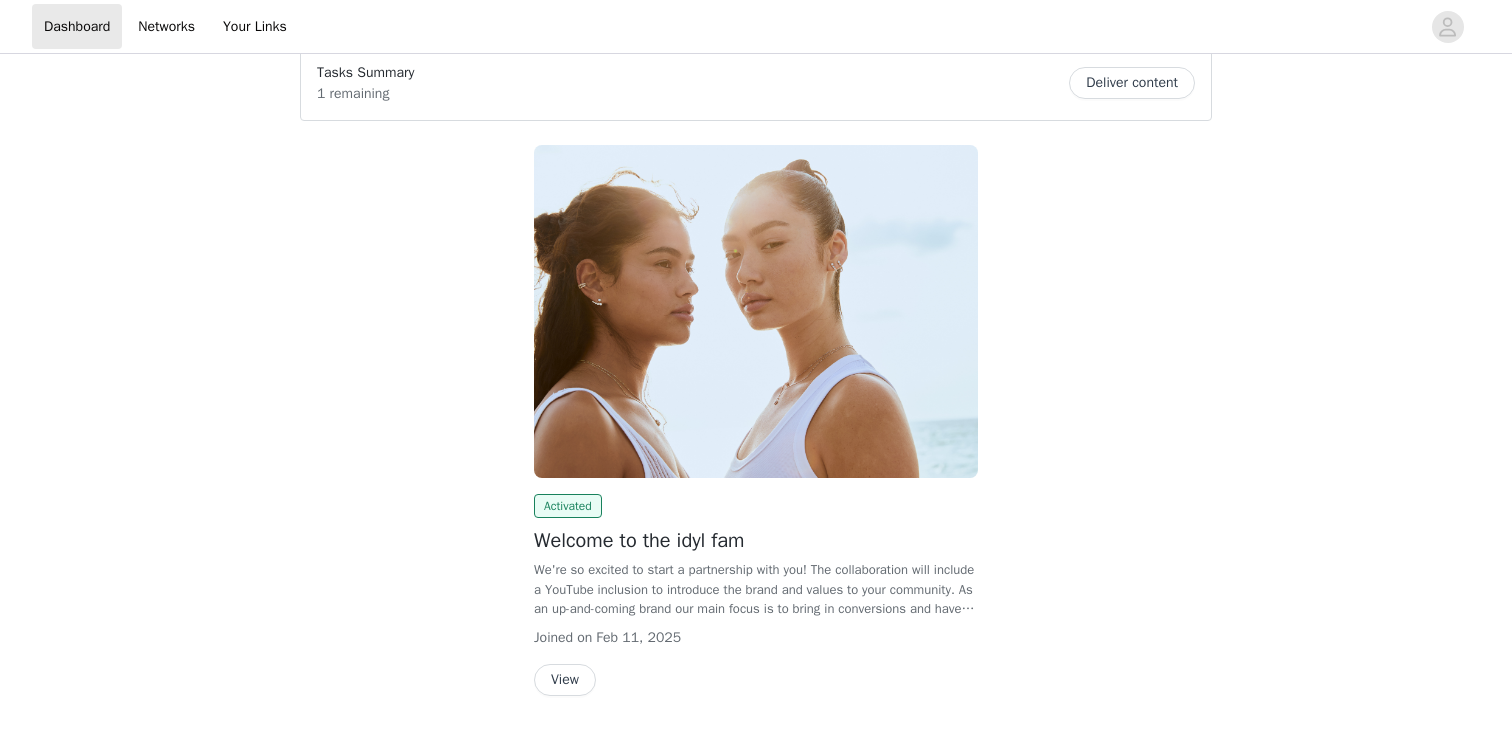 click on "View" at bounding box center [565, 680] 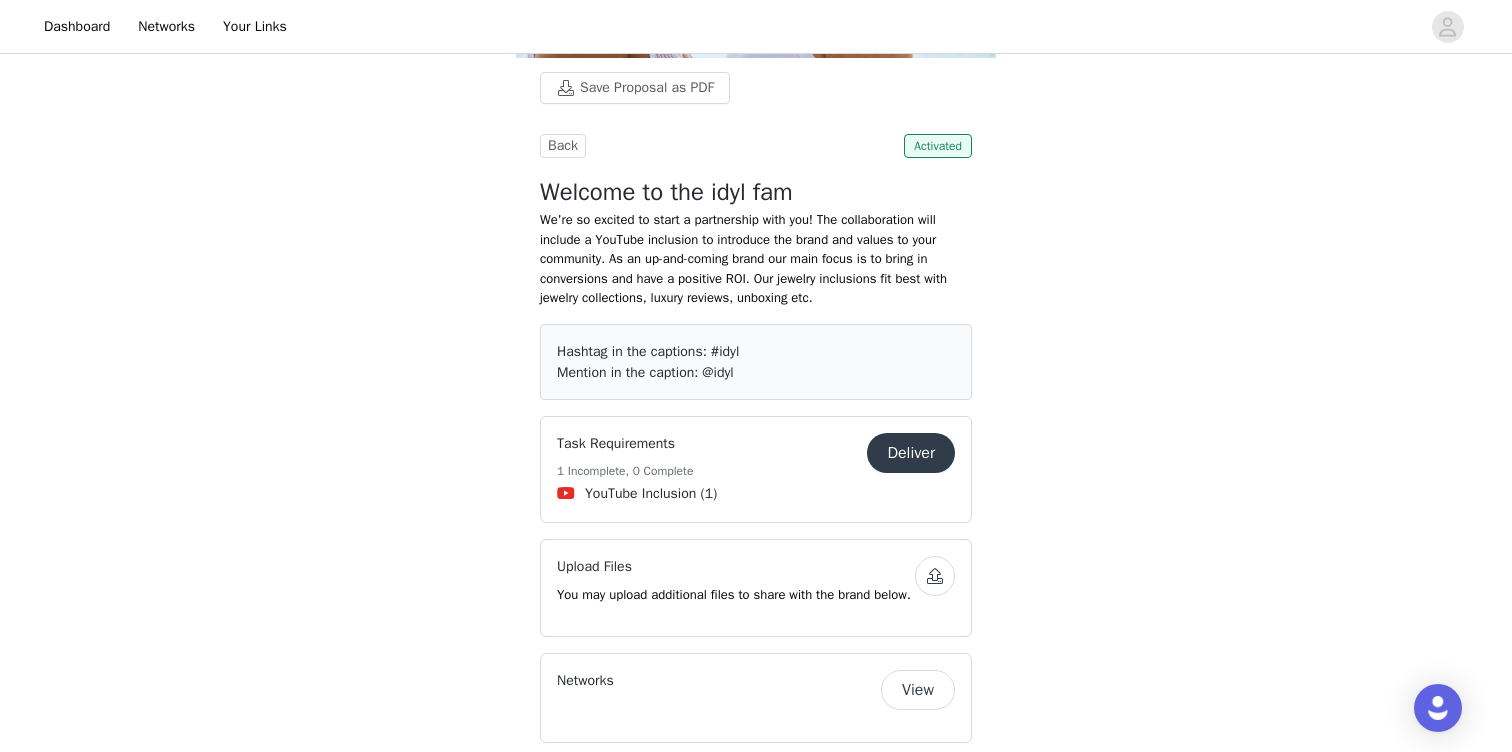 scroll, scrollTop: 300, scrollLeft: 0, axis: vertical 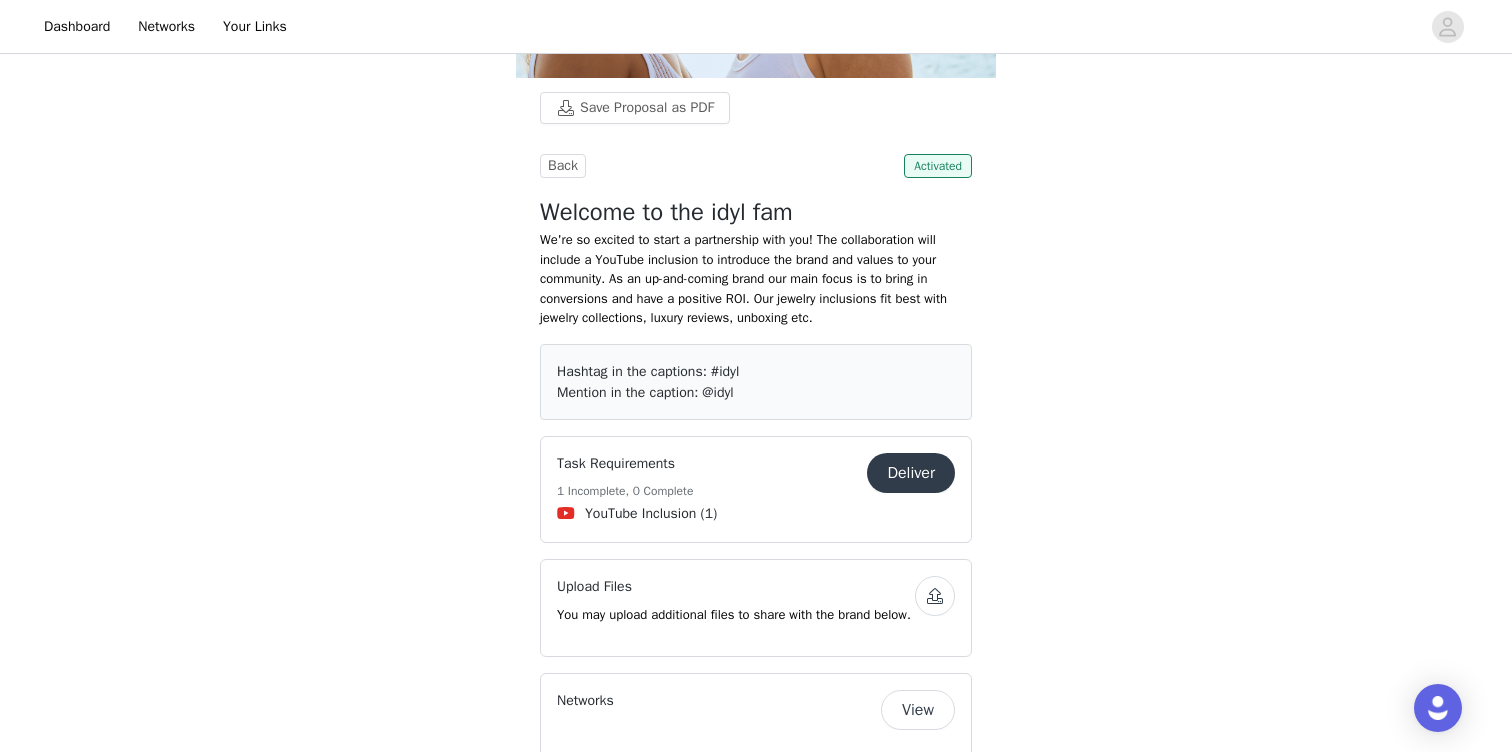 click on "Deliver" at bounding box center (911, 473) 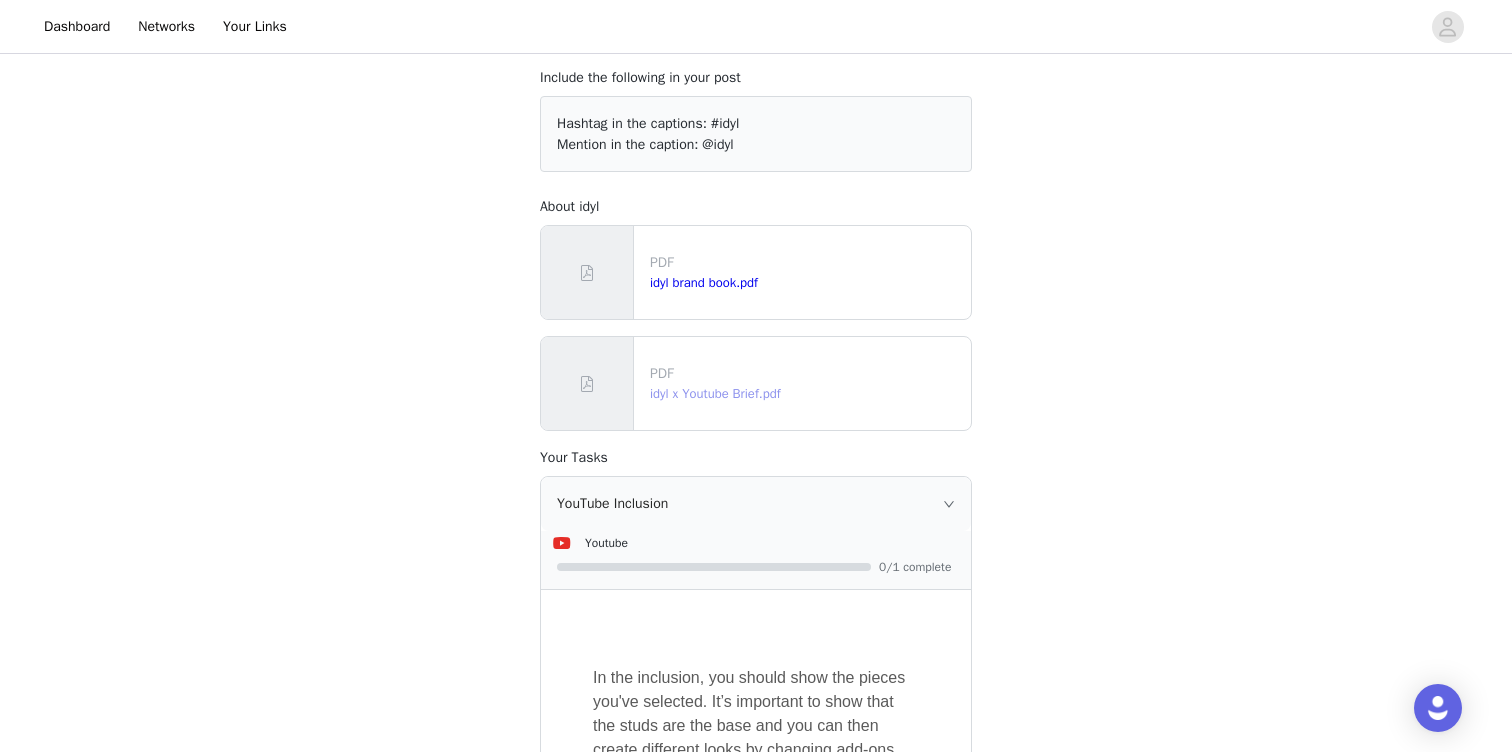 scroll, scrollTop: 383, scrollLeft: 0, axis: vertical 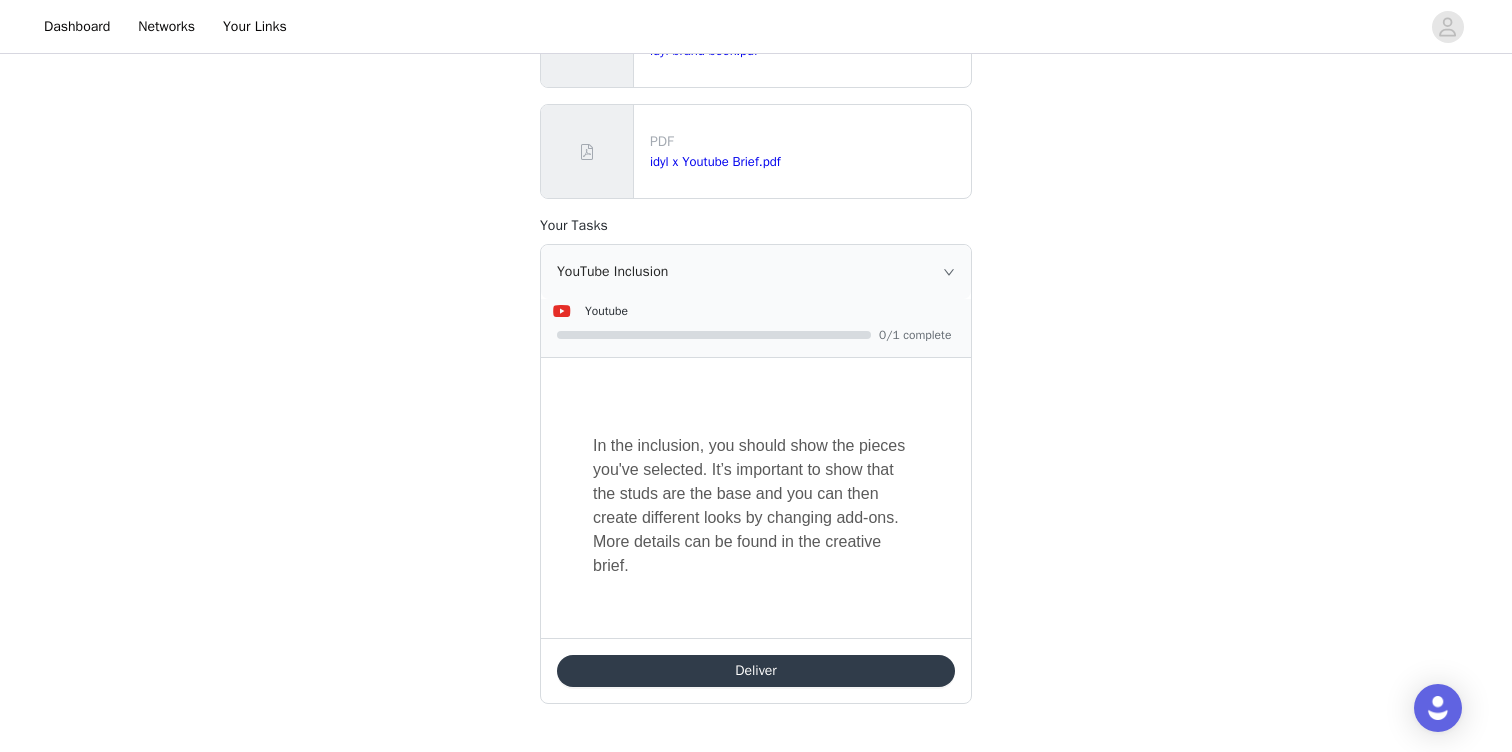 click on "Deliver" at bounding box center (756, 671) 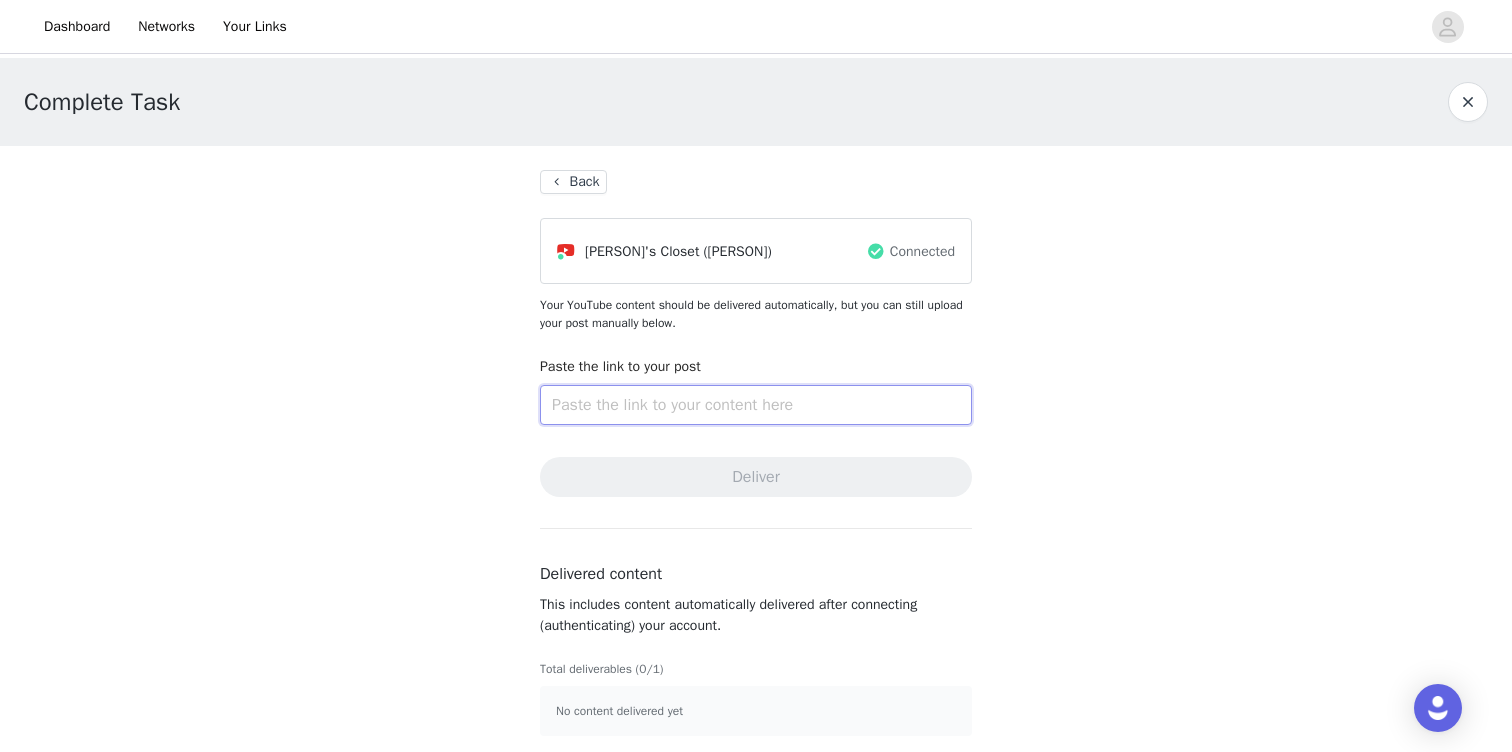 click at bounding box center (756, 405) 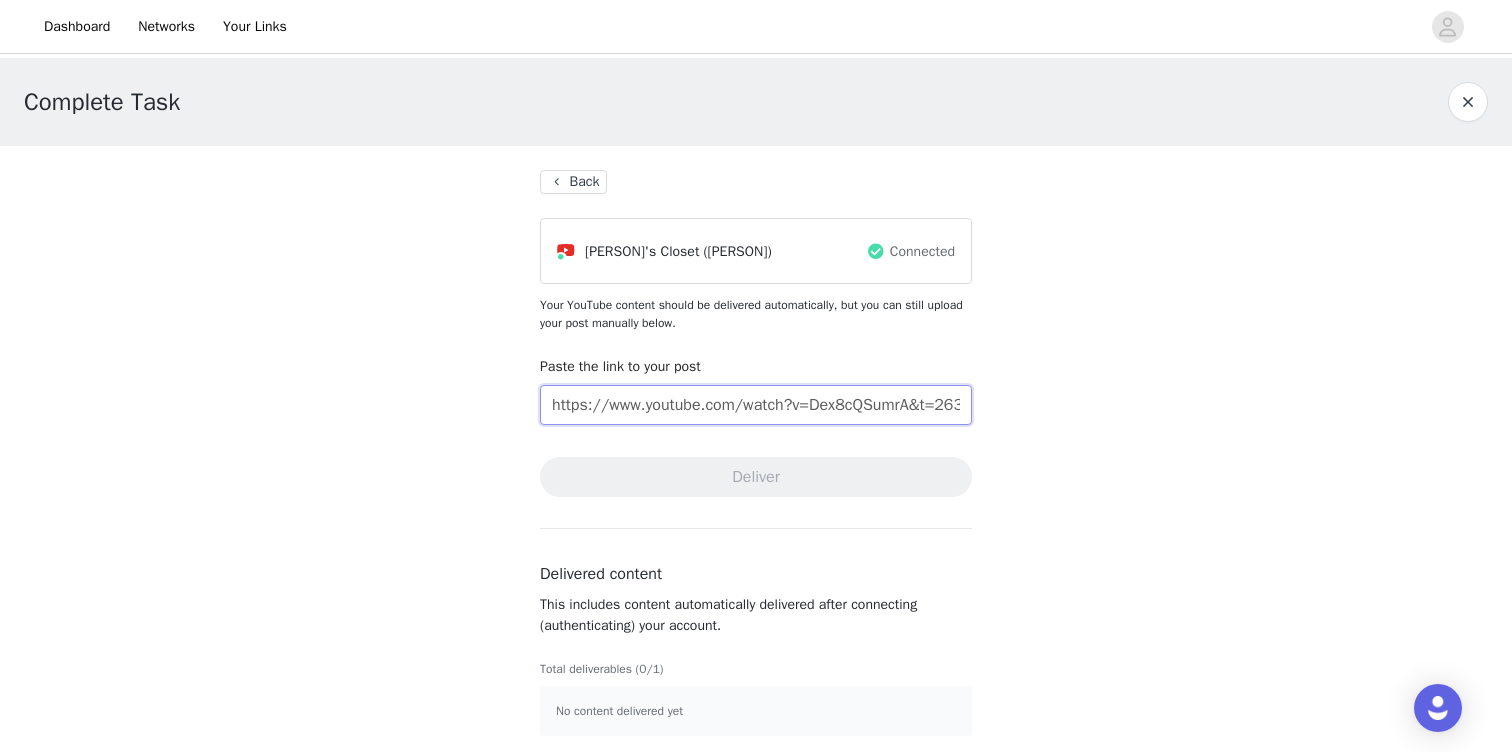 scroll, scrollTop: 0, scrollLeft: 19, axis: horizontal 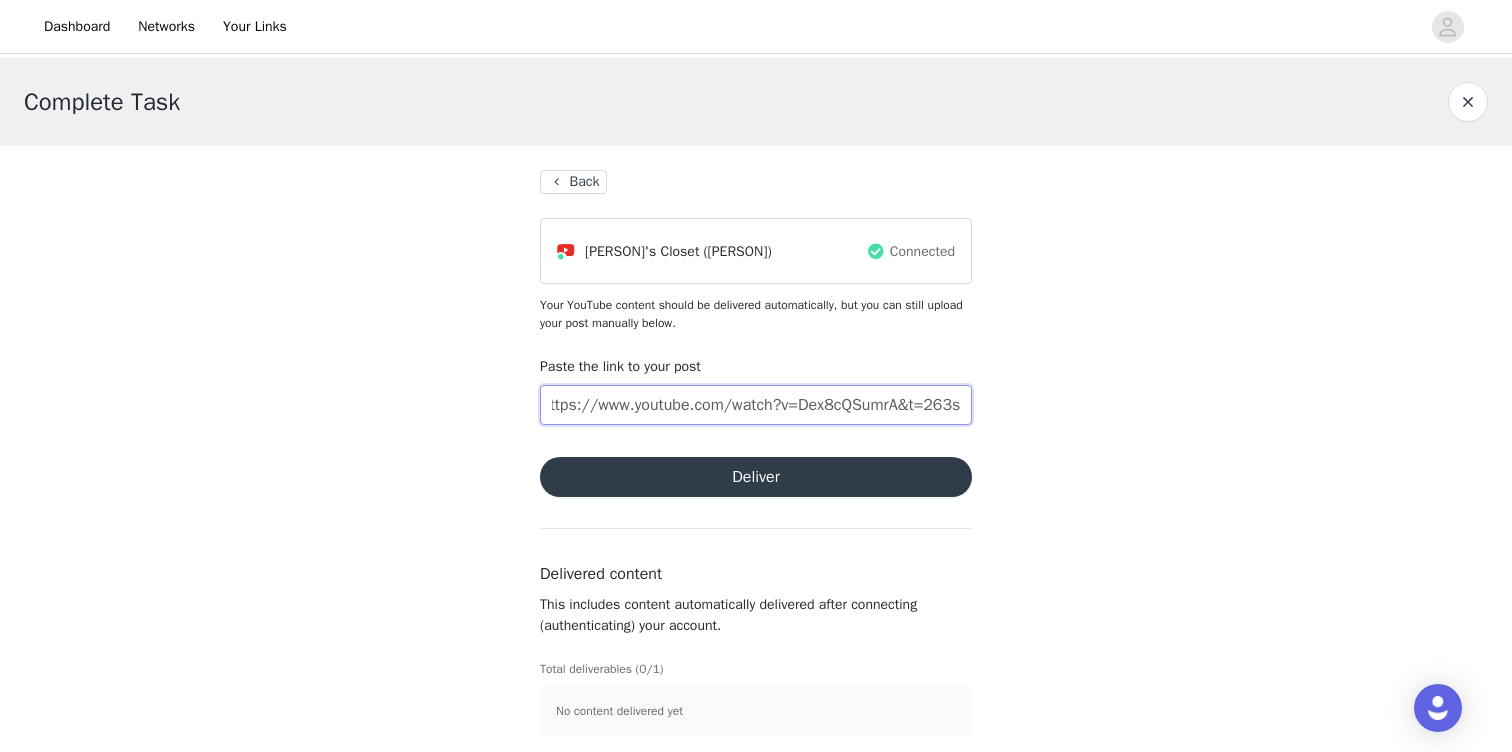 type on "https://www.youtube.com/watch?v=Dex8cQSumrA&t=263s" 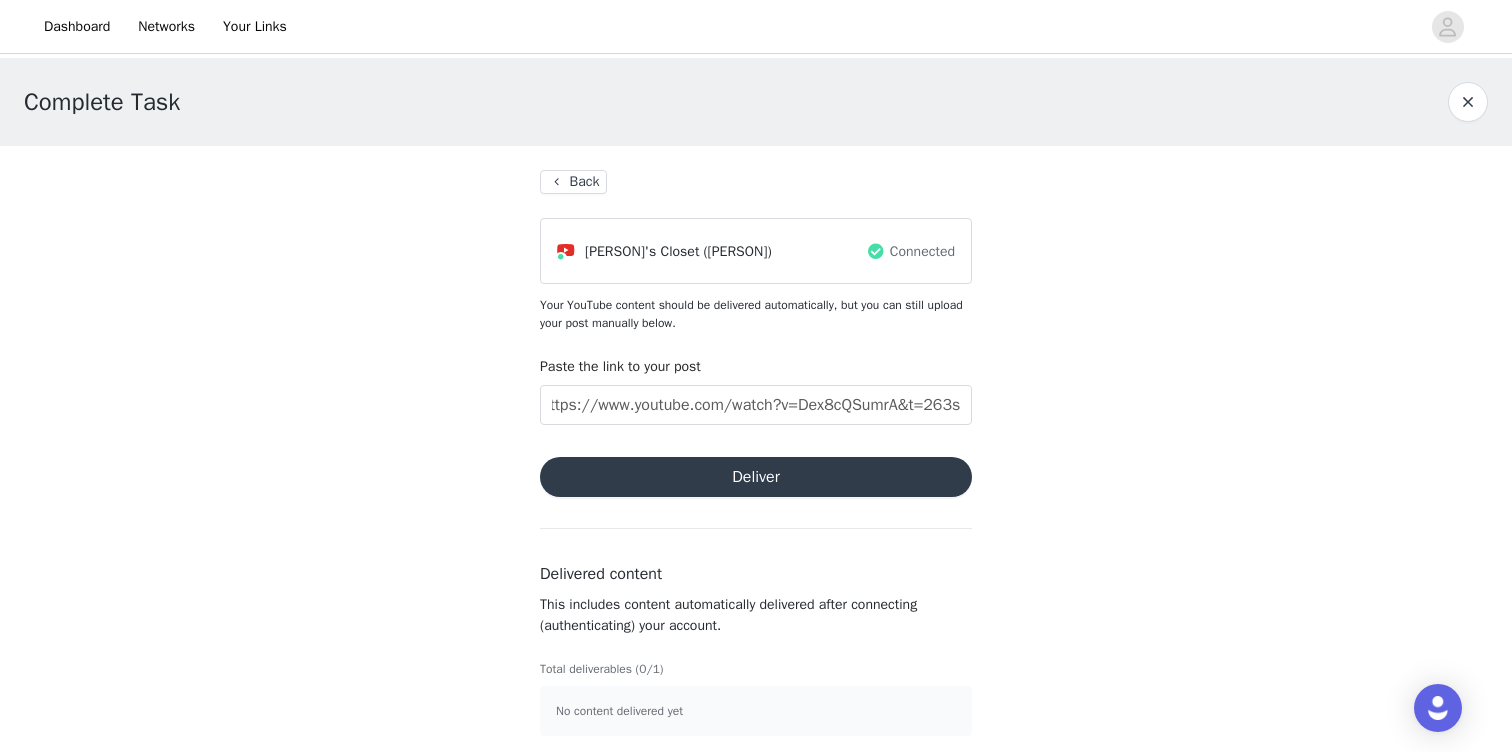 click on "Deliver" at bounding box center (756, 477) 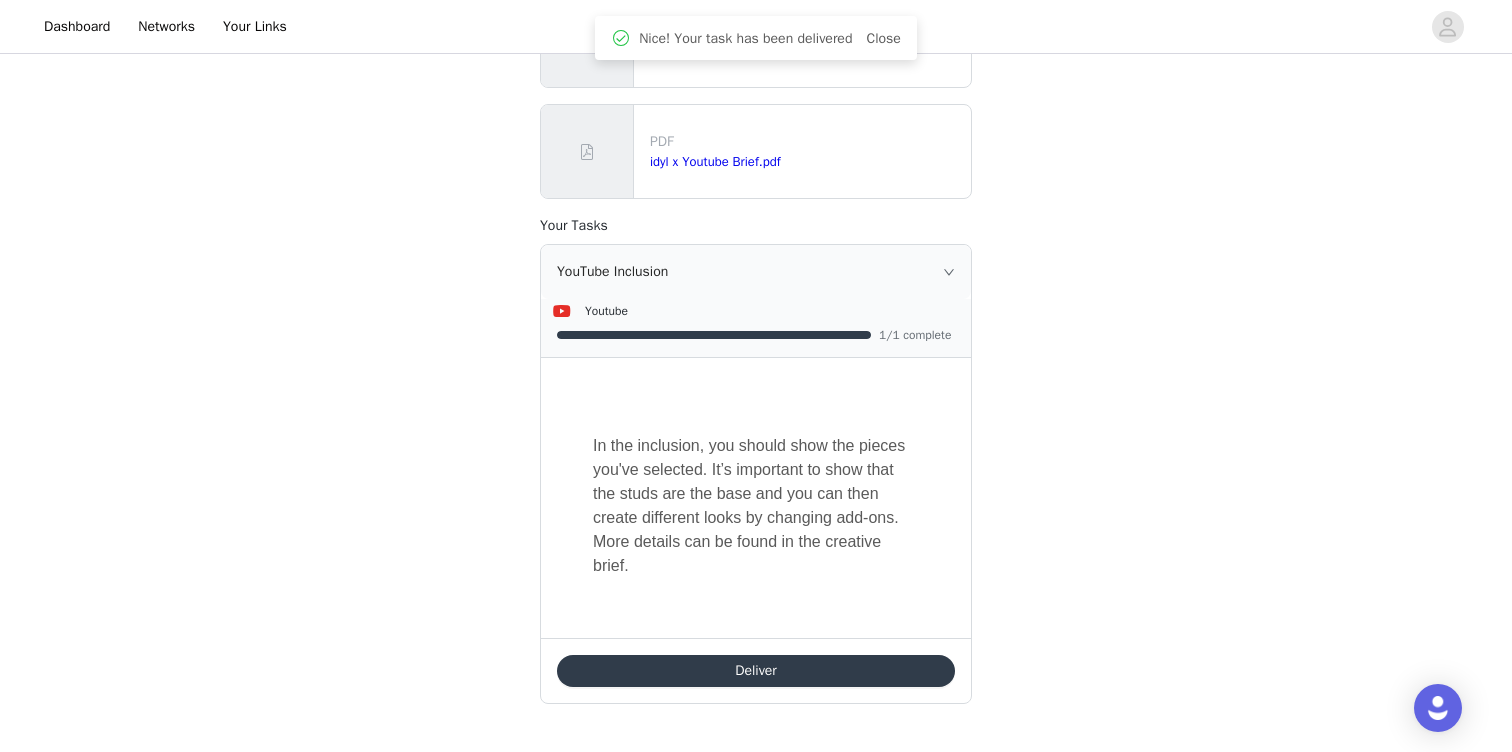 scroll, scrollTop: 0, scrollLeft: 0, axis: both 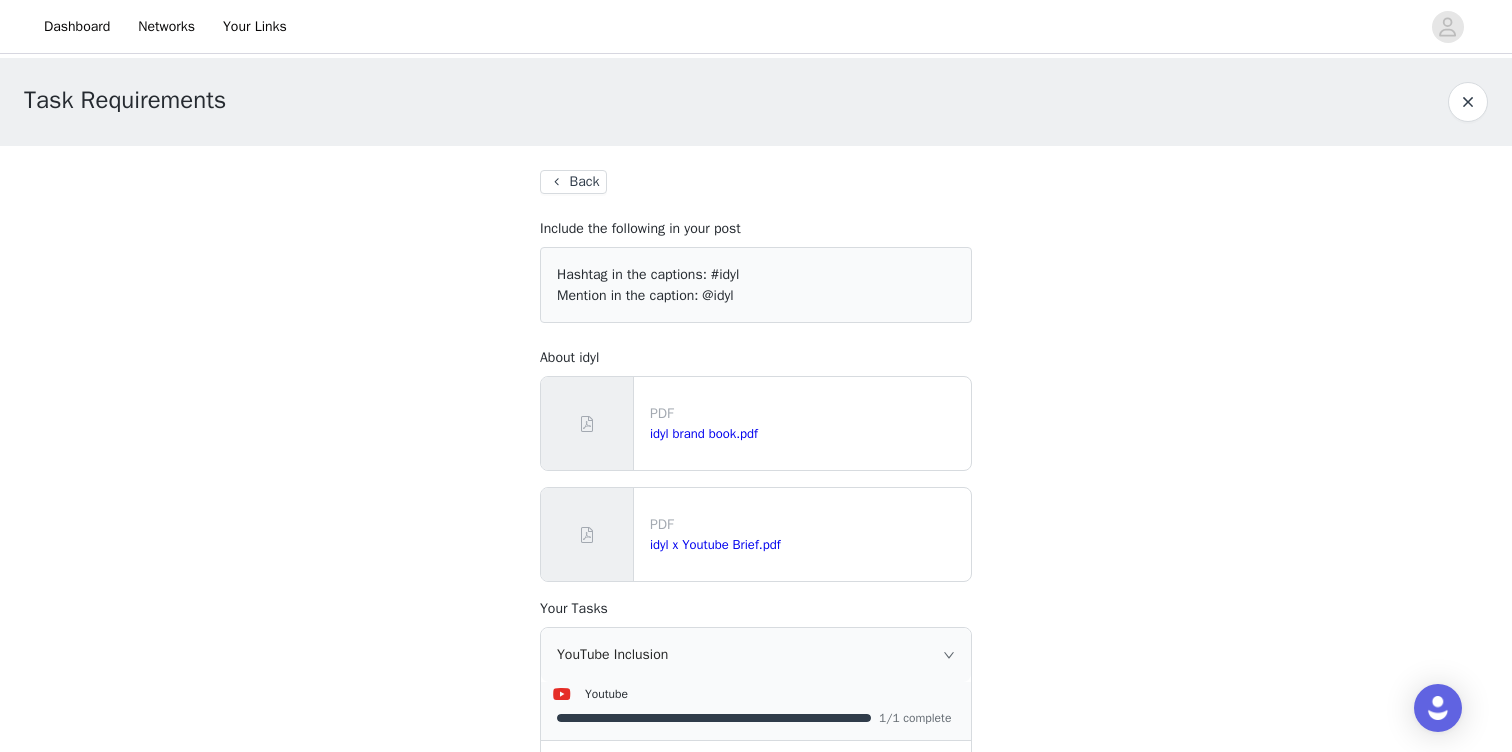 click at bounding box center (1468, 102) 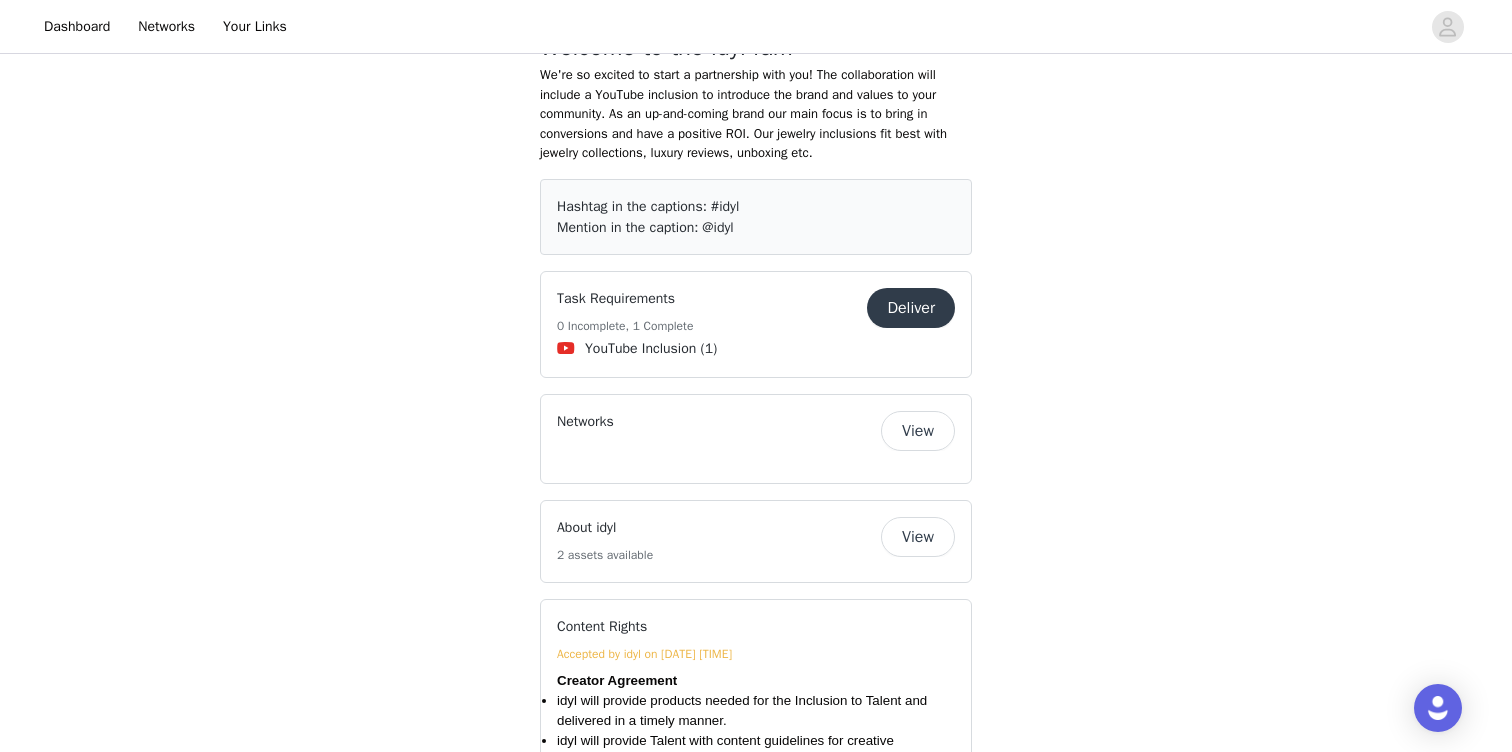 scroll, scrollTop: 369, scrollLeft: 0, axis: vertical 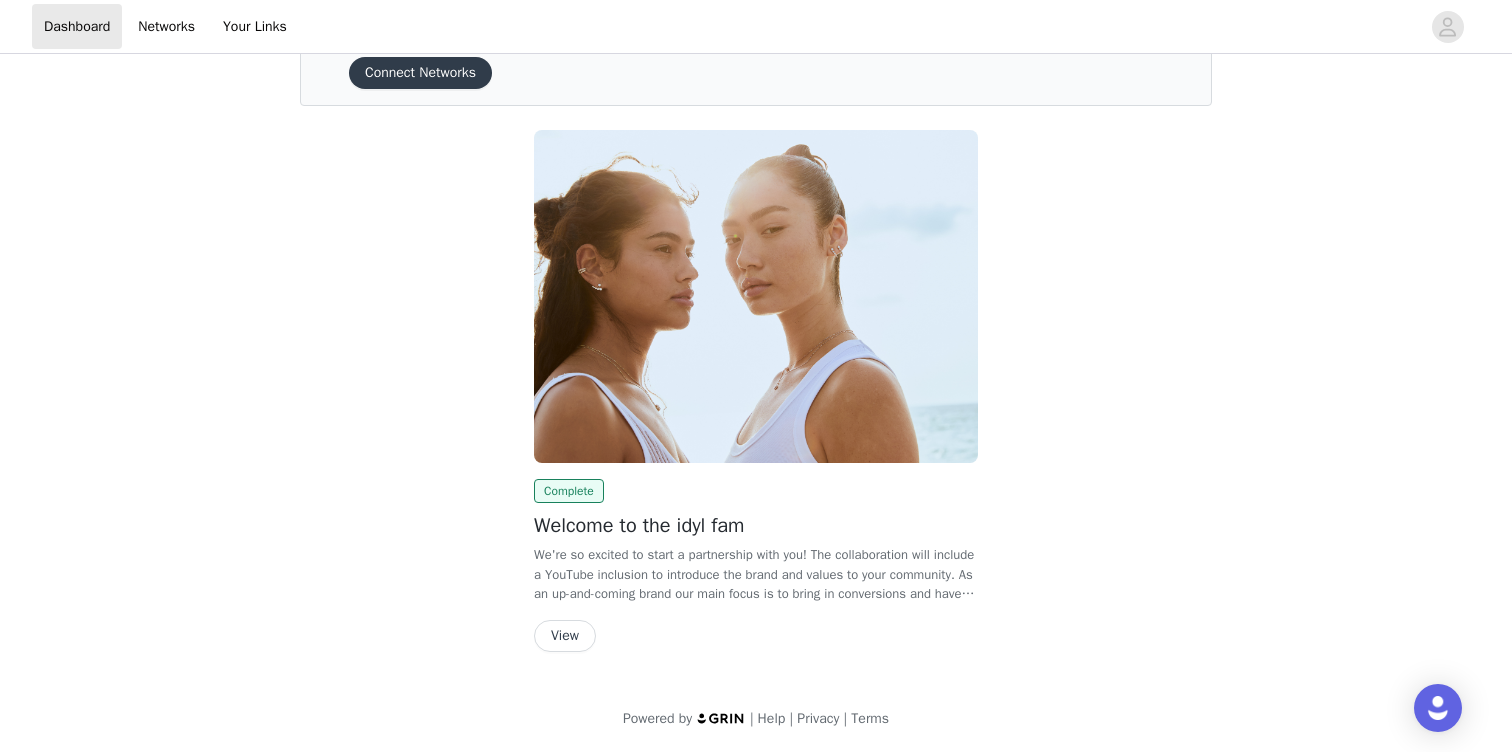 click on "View" at bounding box center [565, 636] 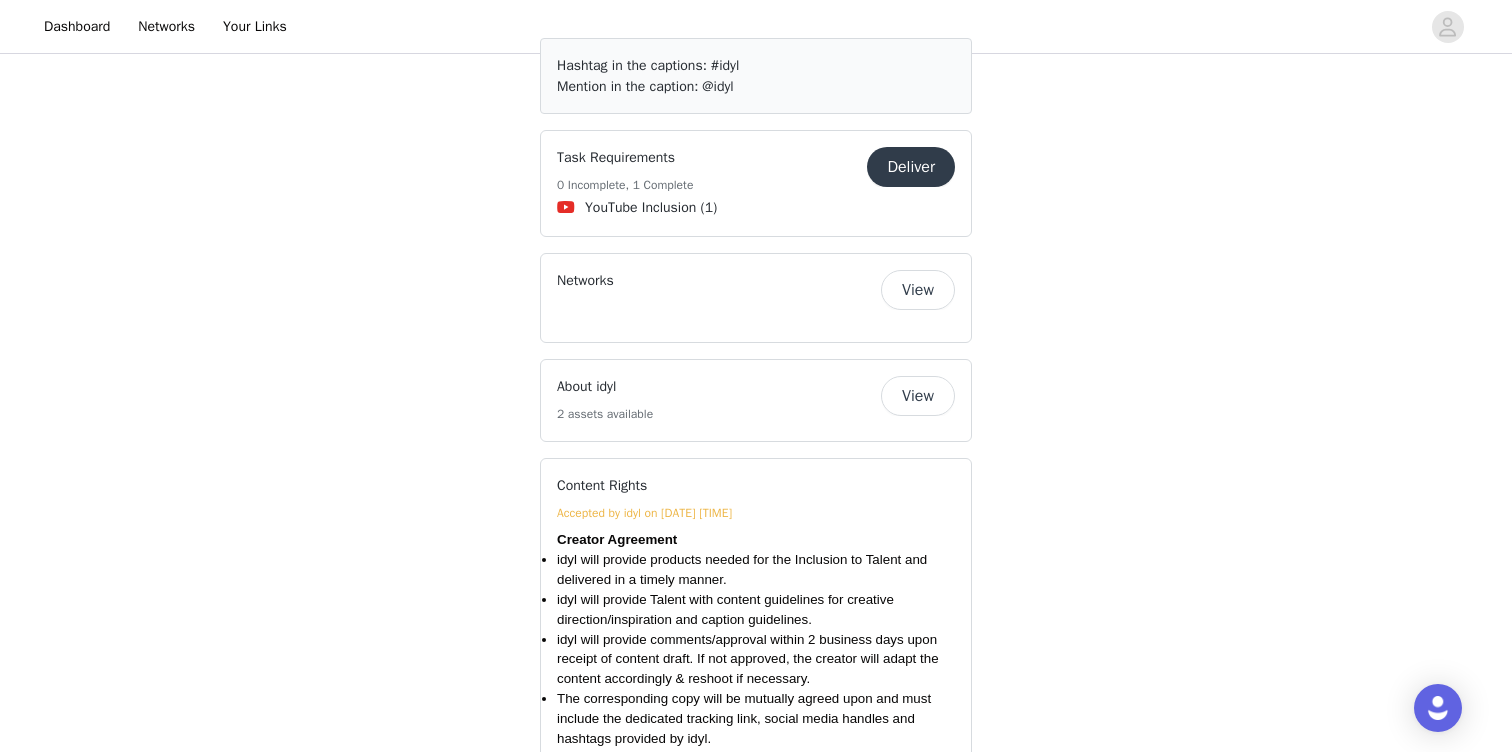scroll, scrollTop: 894, scrollLeft: 0, axis: vertical 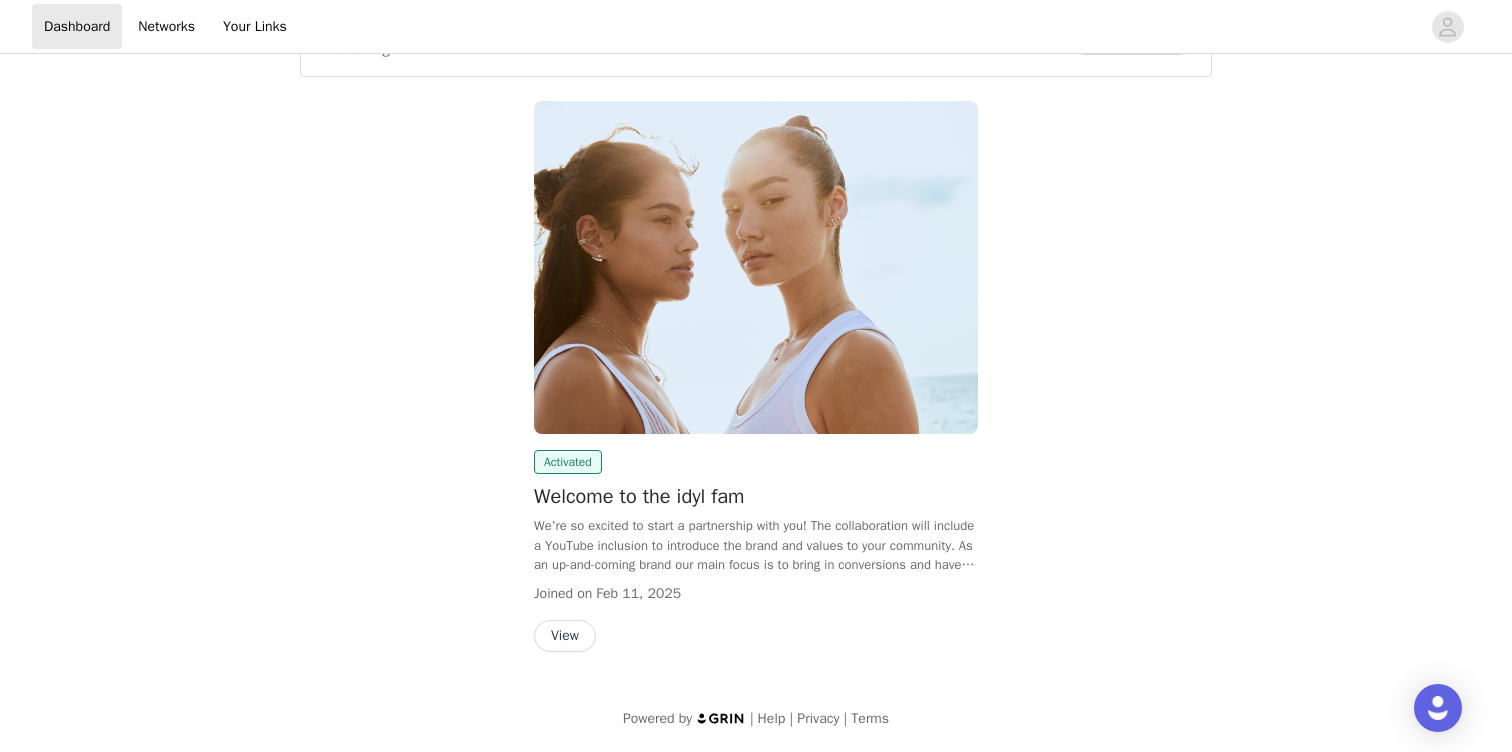 click on "View" at bounding box center [565, 636] 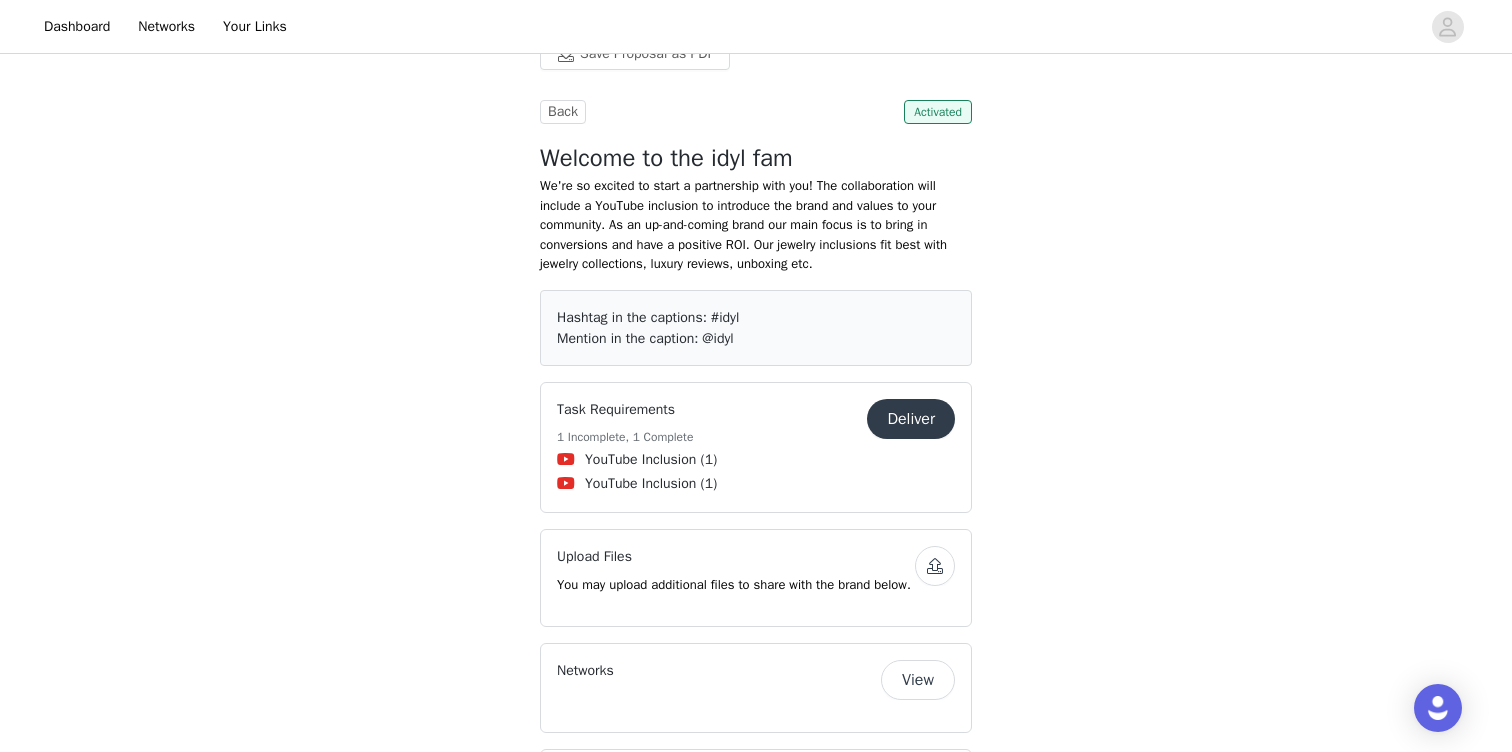 scroll, scrollTop: 263, scrollLeft: 0, axis: vertical 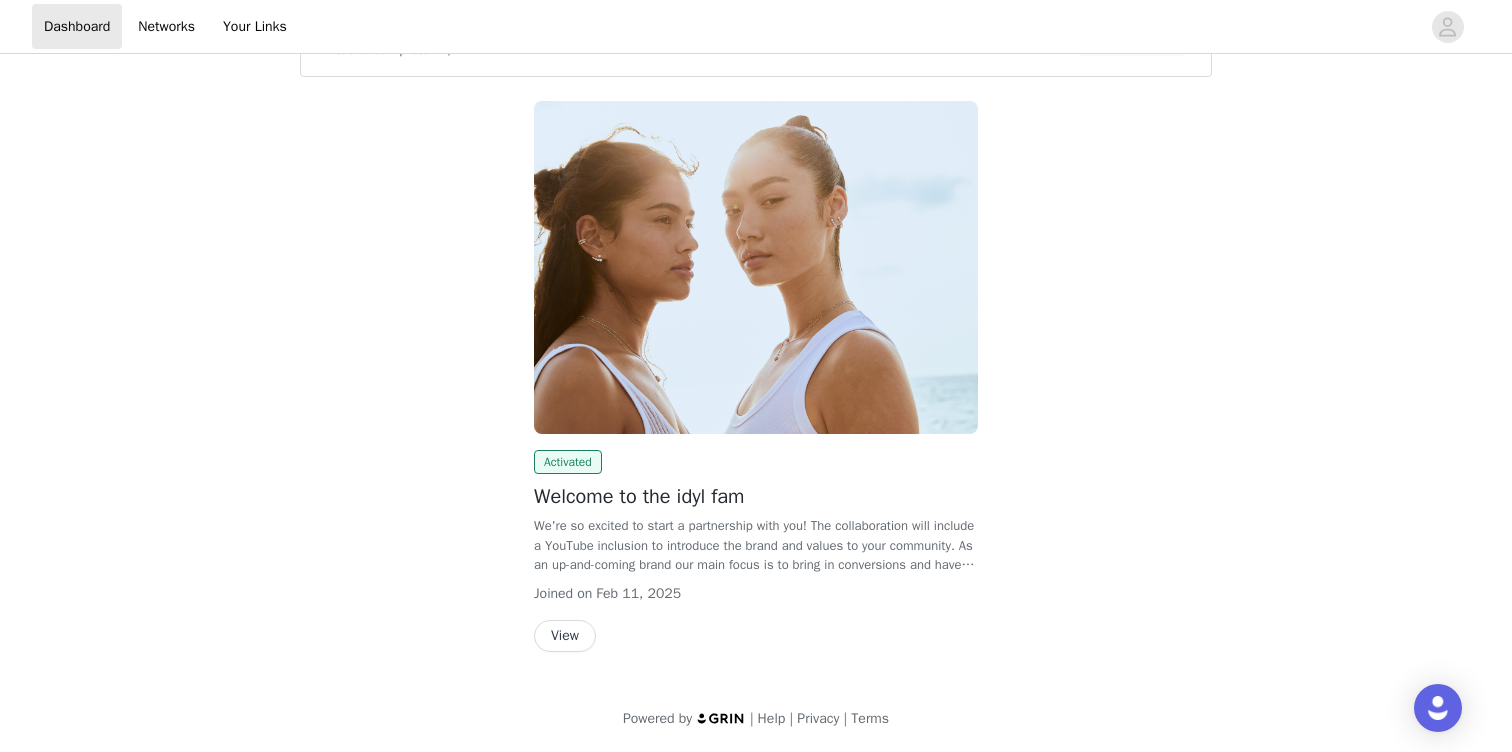click on "View" at bounding box center [565, 636] 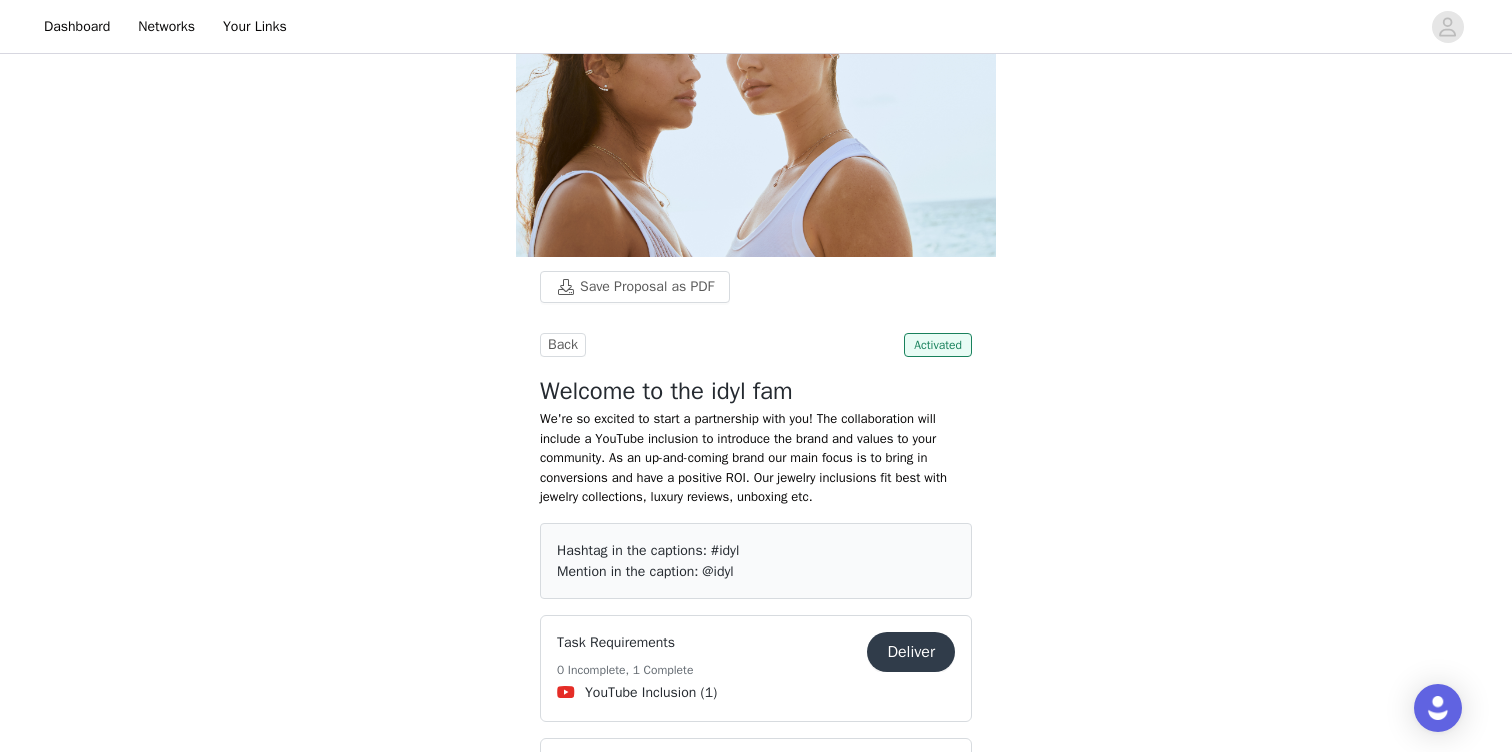 scroll, scrollTop: 0, scrollLeft: 0, axis: both 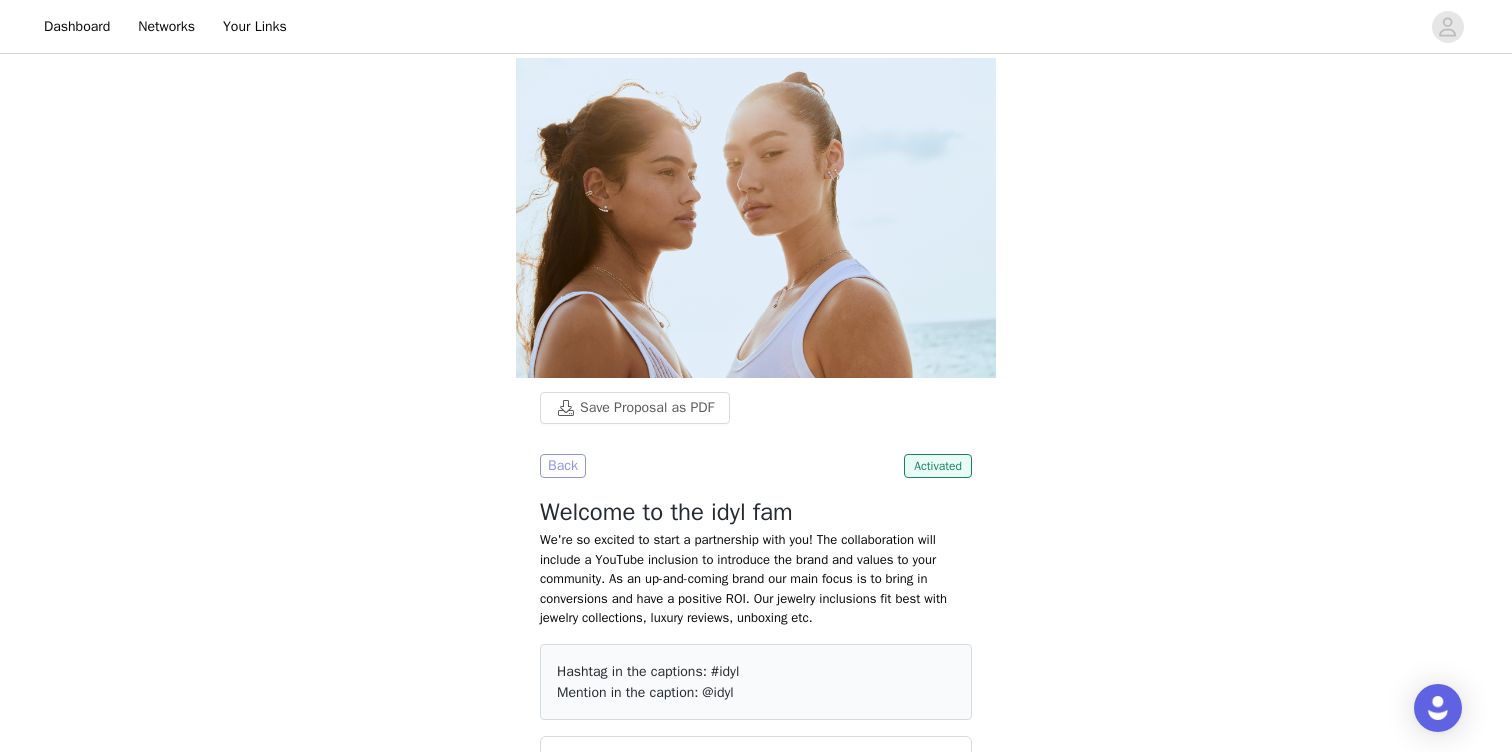 click on "Back" at bounding box center (563, 466) 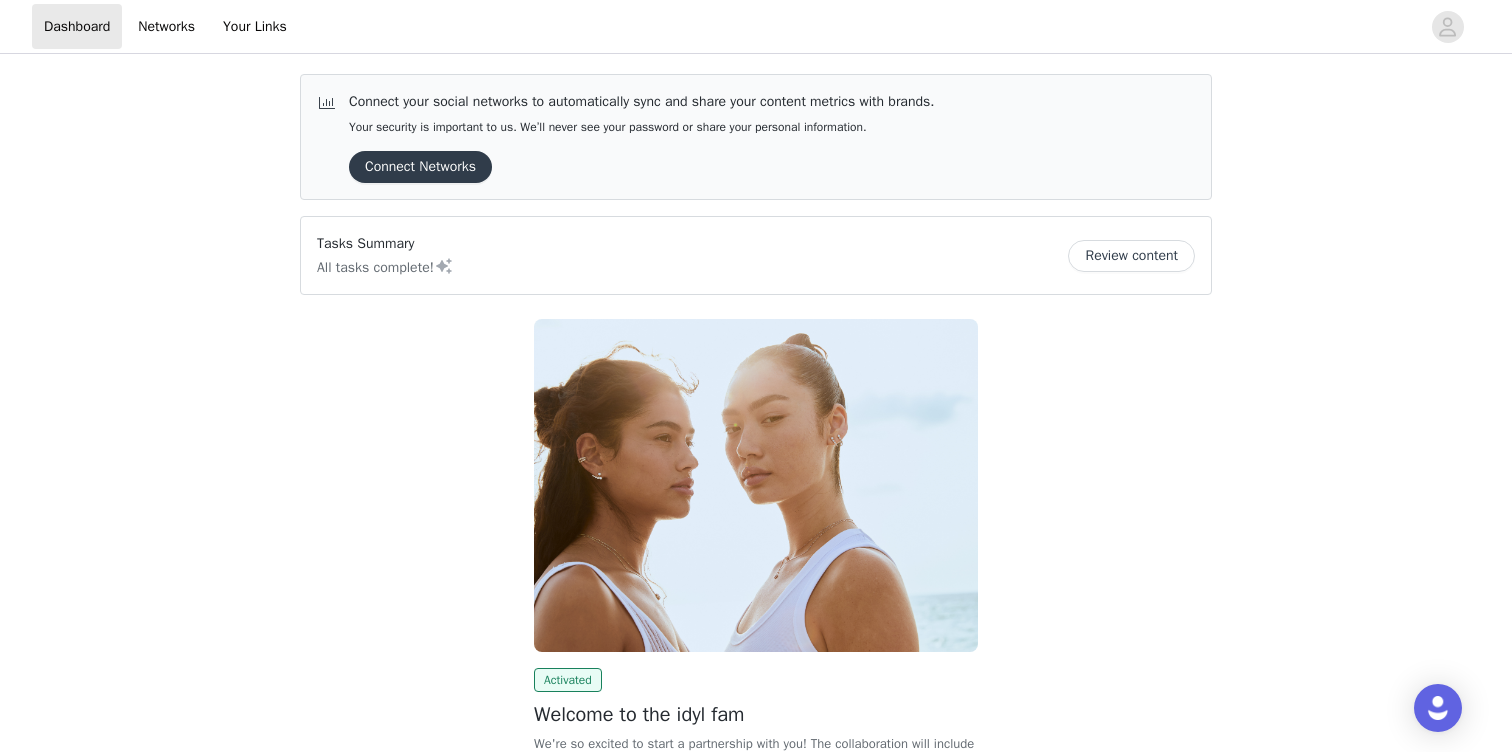 scroll, scrollTop: 218, scrollLeft: 0, axis: vertical 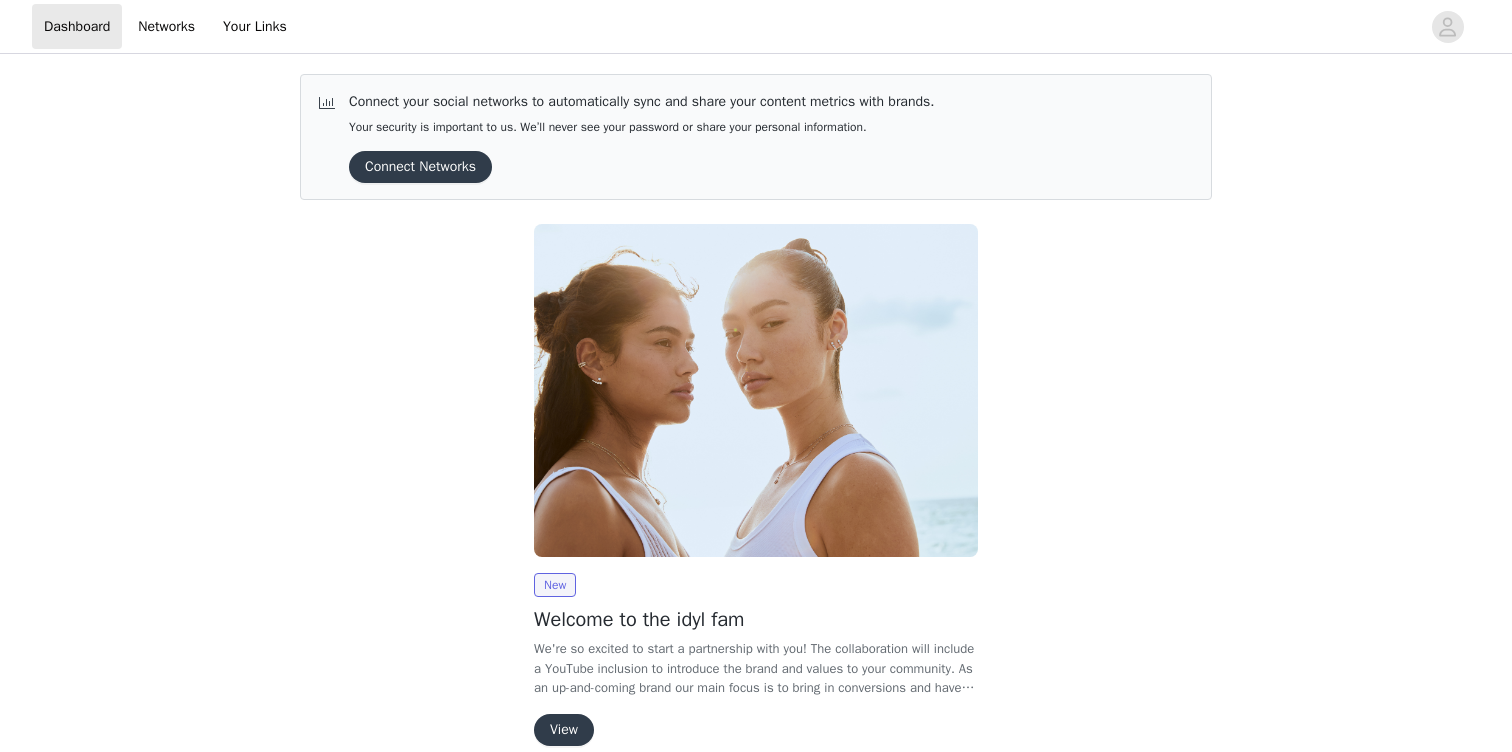 click on "View" at bounding box center (564, 730) 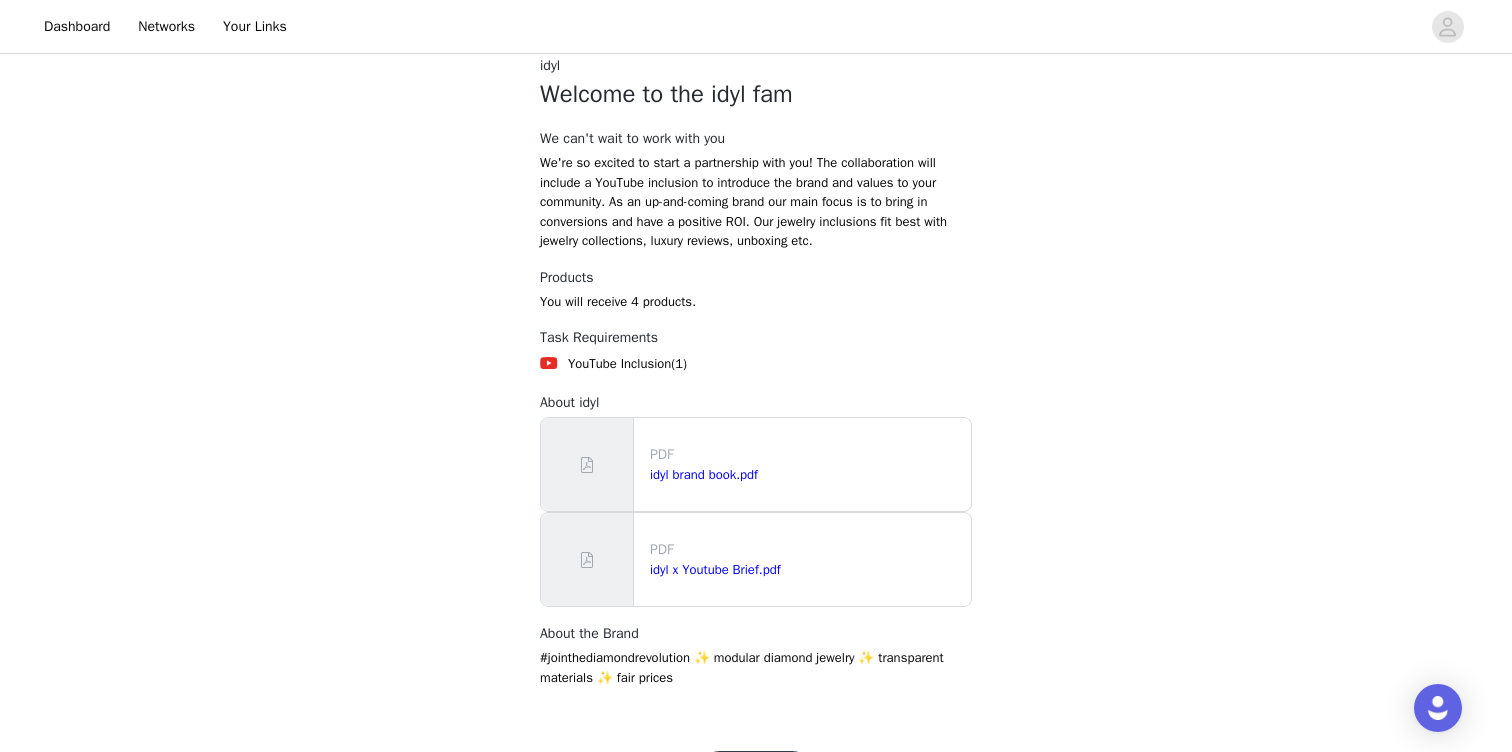 scroll, scrollTop: 450, scrollLeft: 0, axis: vertical 